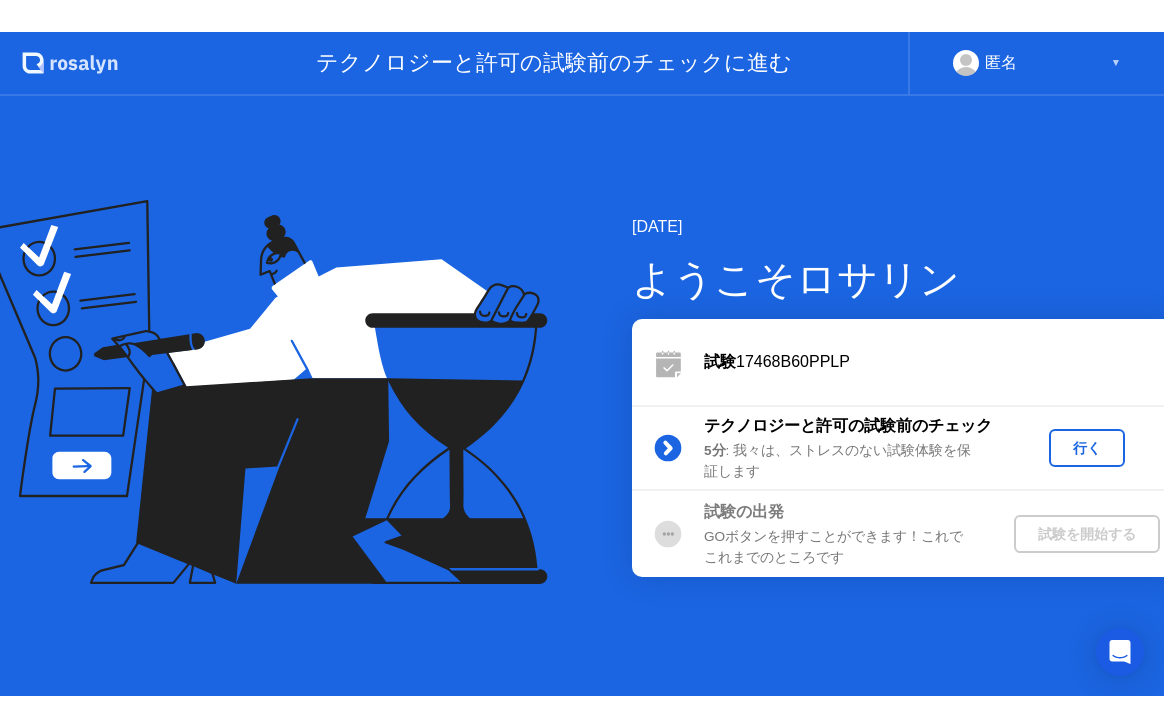 scroll, scrollTop: 0, scrollLeft: 0, axis: both 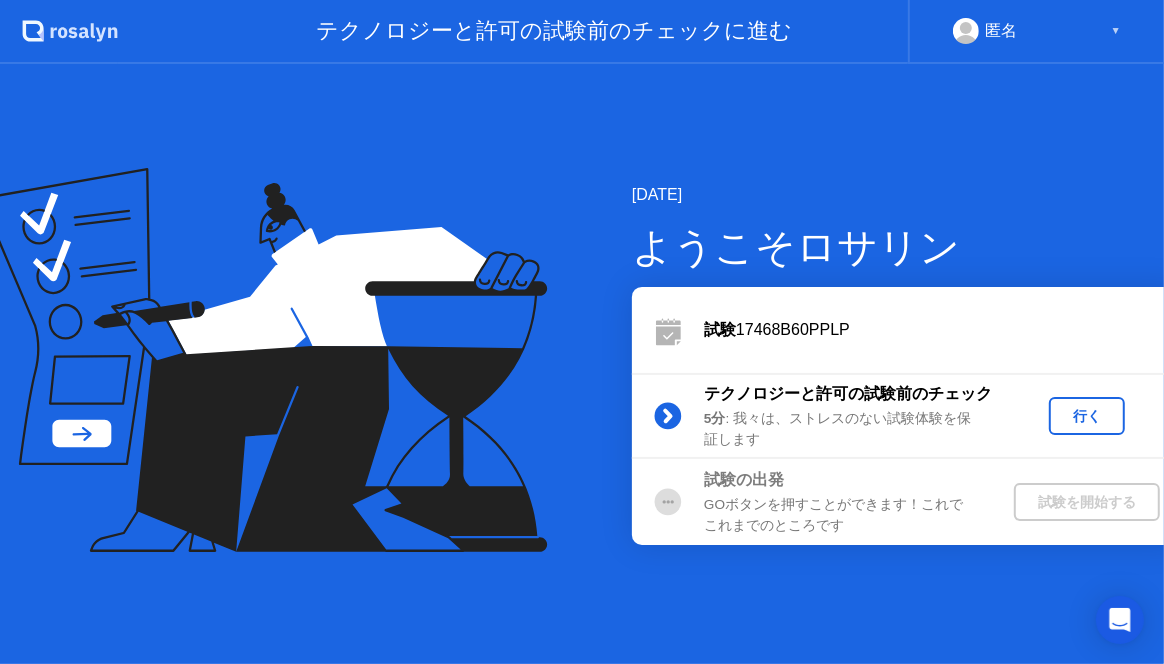 click on "匿名 ▼" 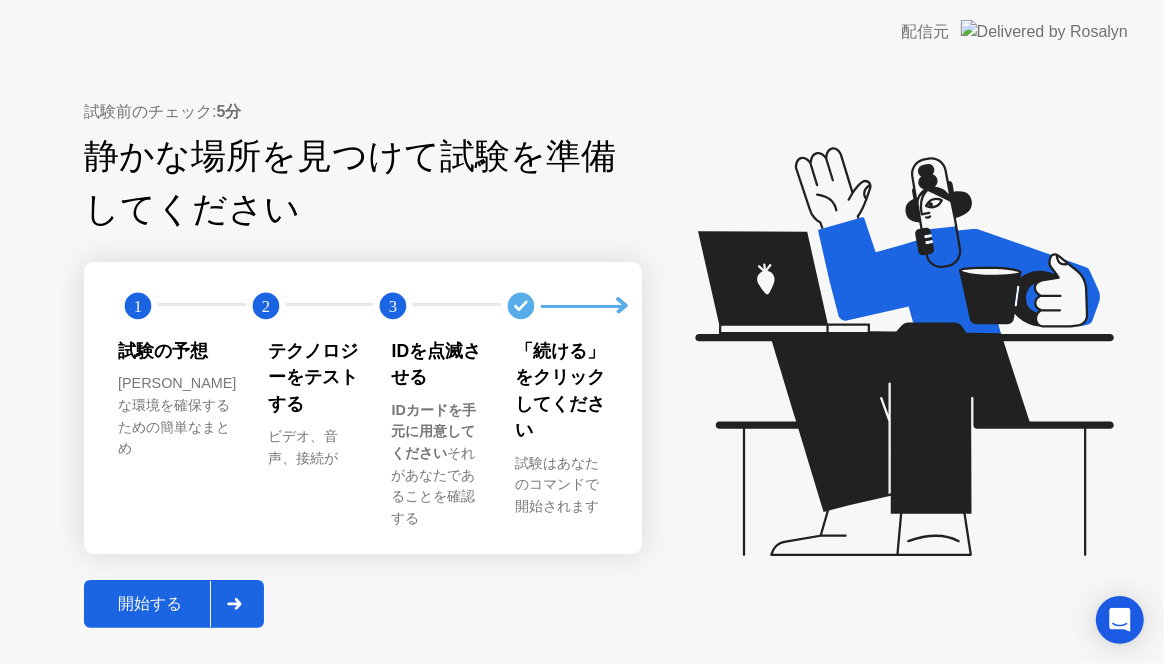 click on "開始する" 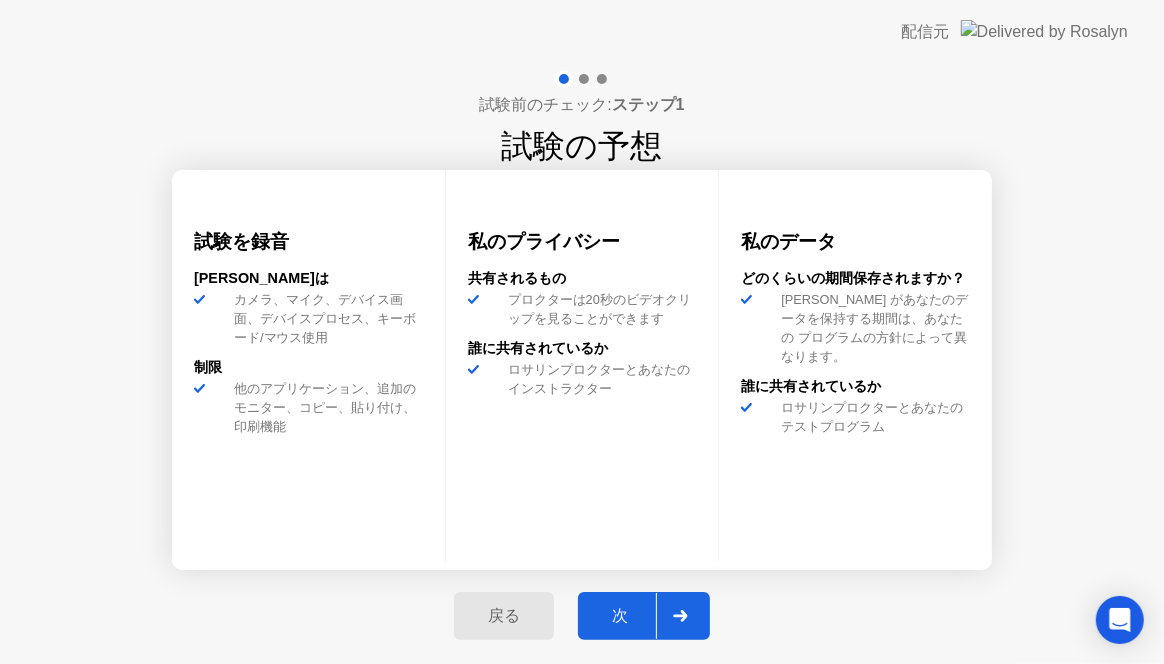 click on "次" 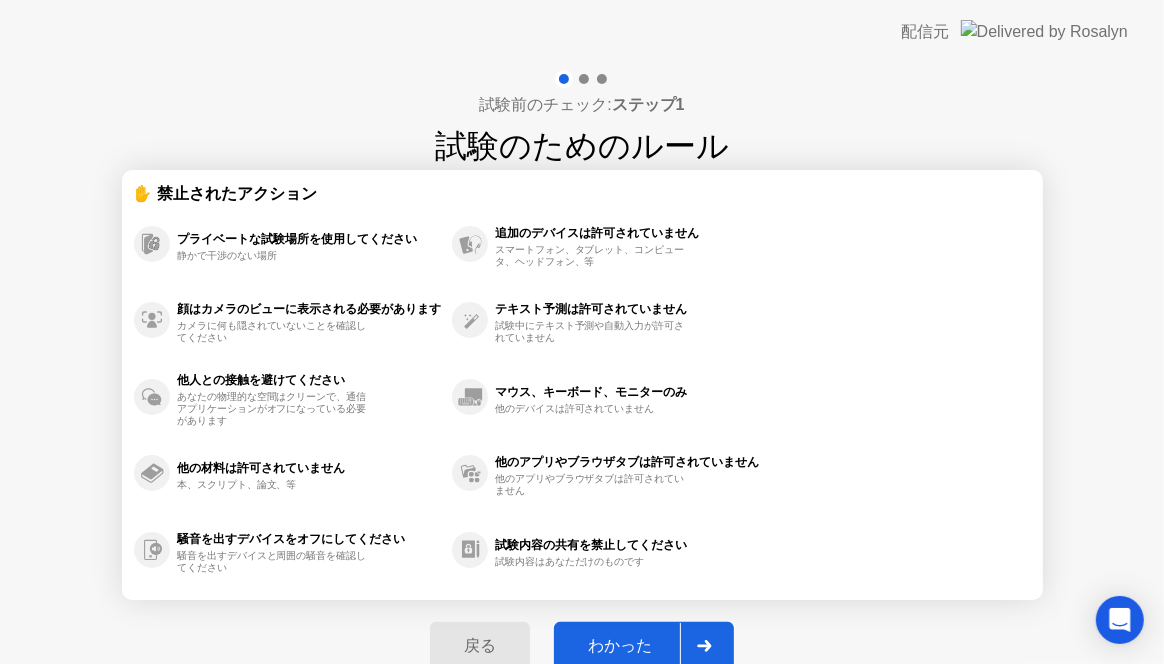 click on "わかった" 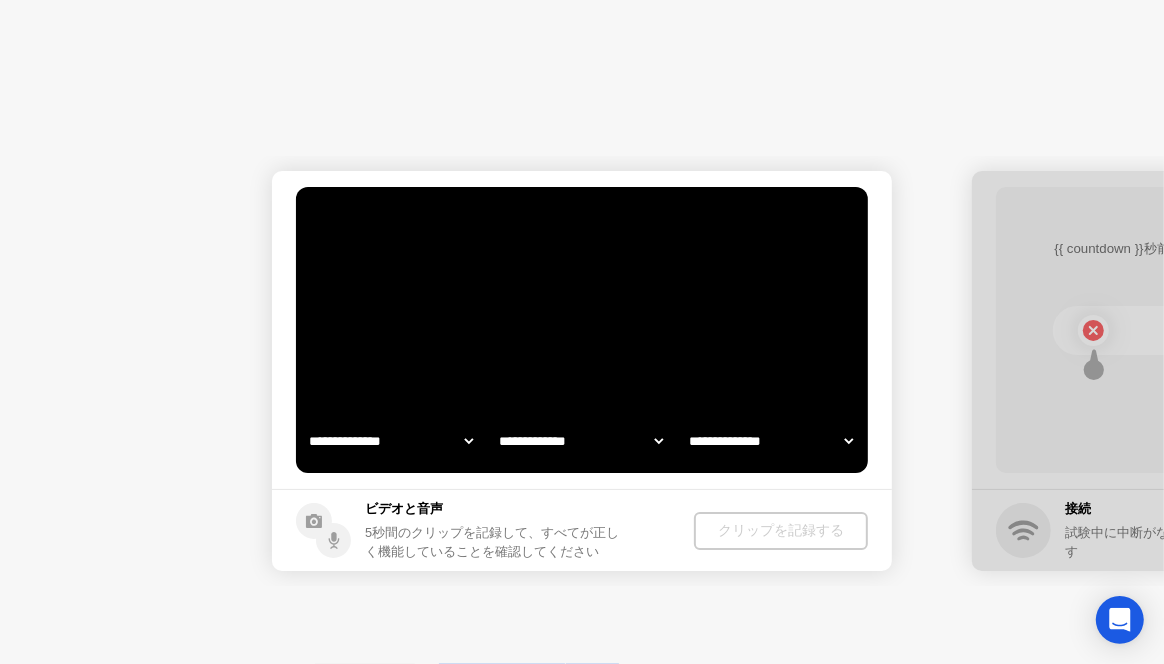 select on "**********" 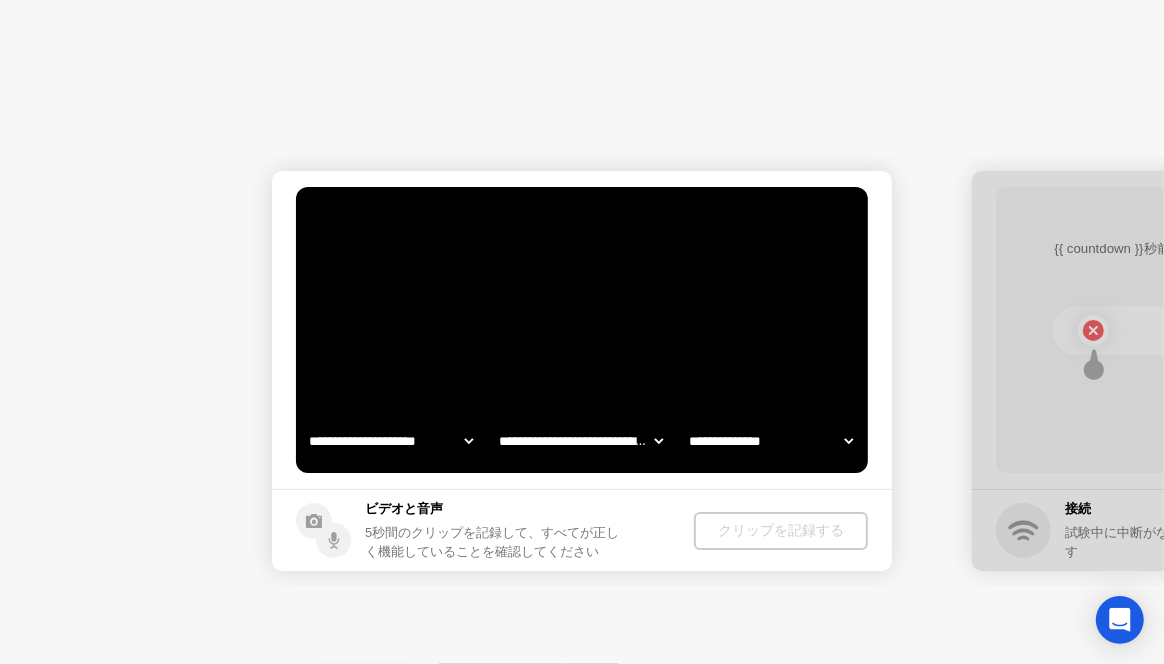 select on "*******" 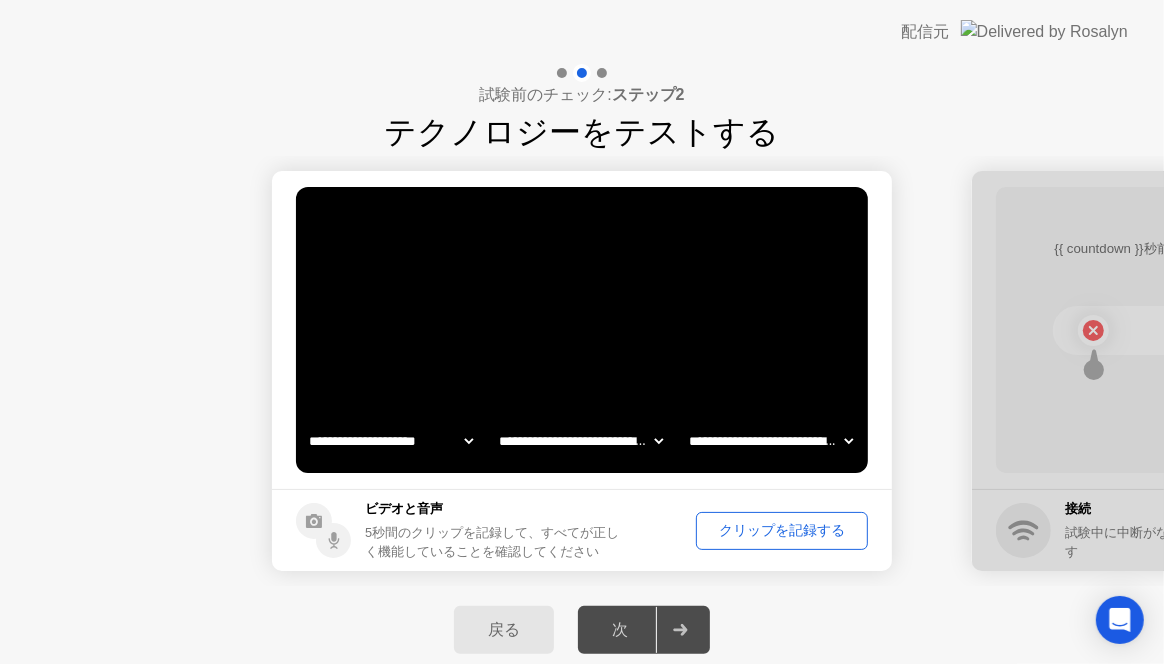 click on "クリップを記録する" 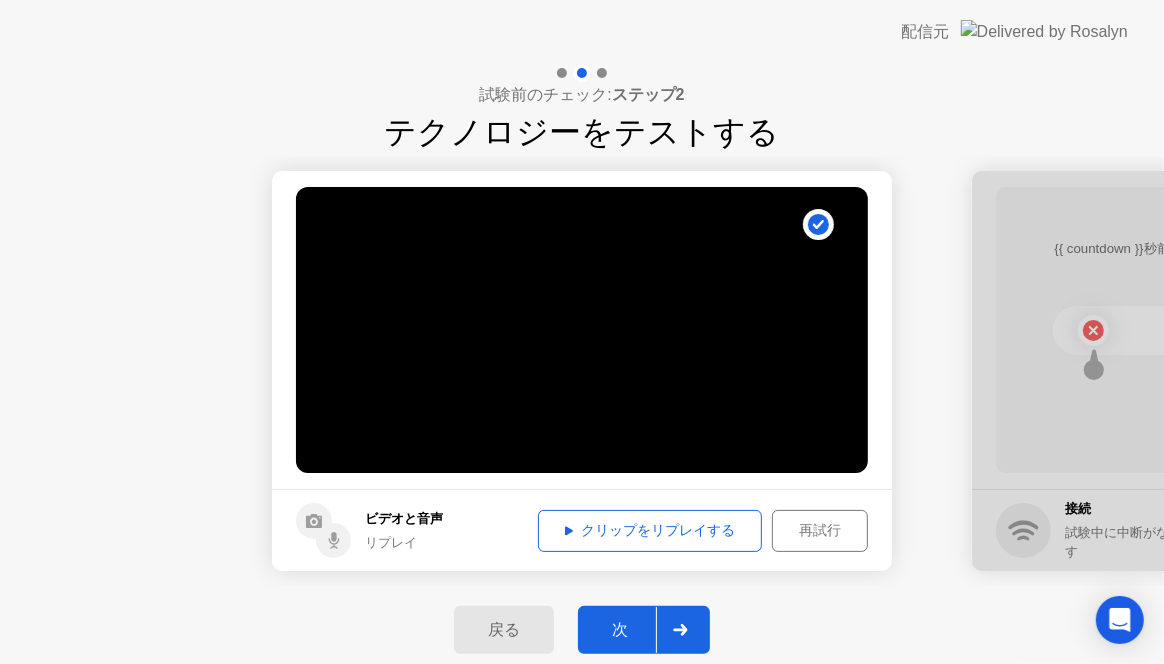 click on "クリップをリプレイする" 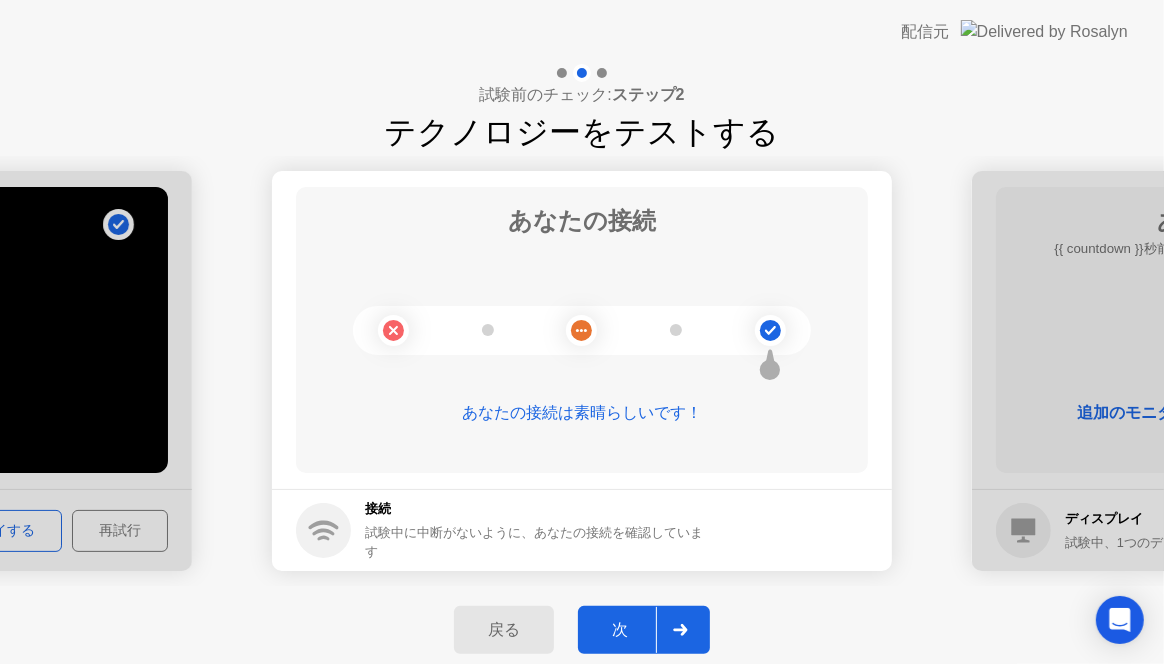 click on "次" 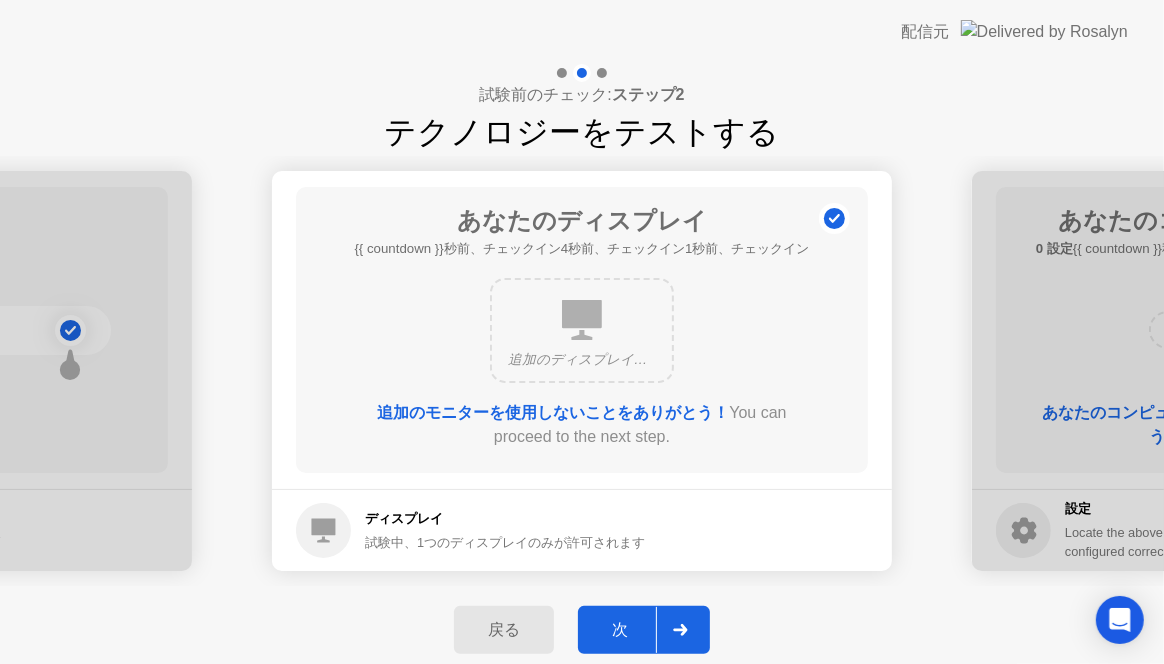 click on "次" 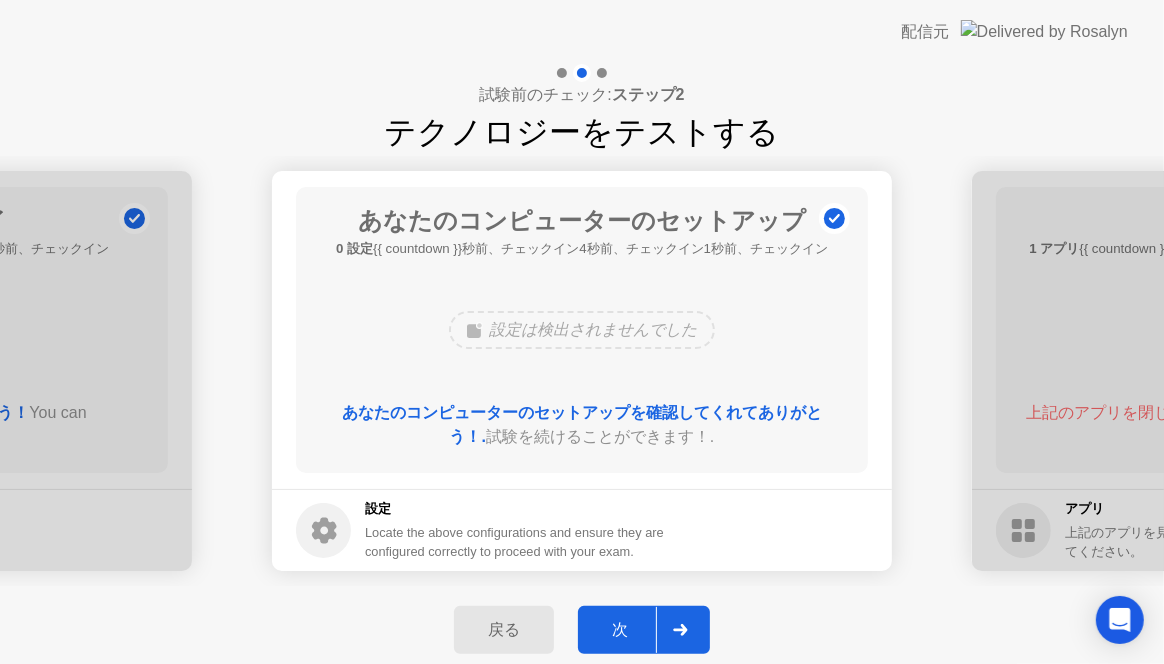 click on "次" 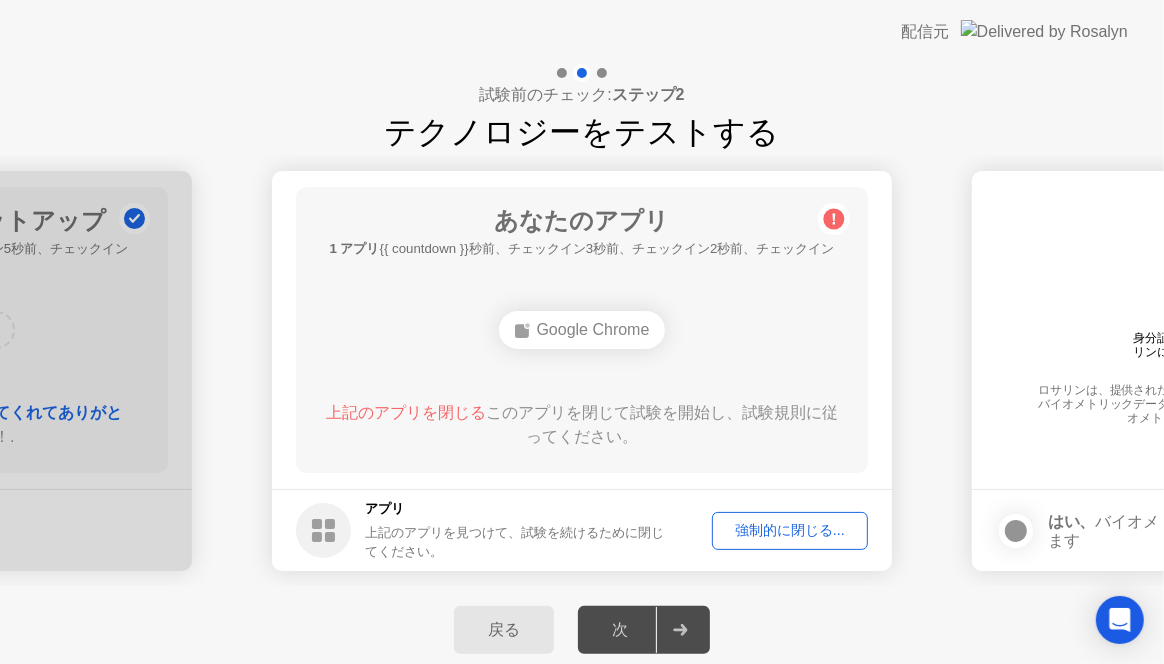 click on "強制的に閉じる..." 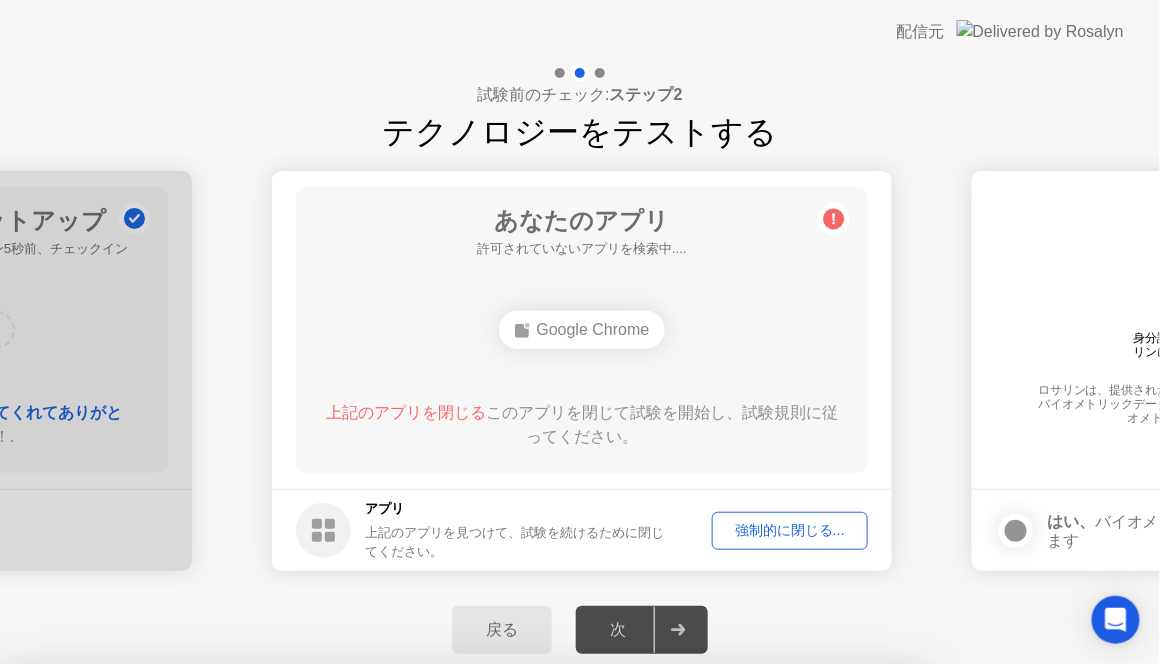 click on "キャンセル" at bounding box center (406, 939) 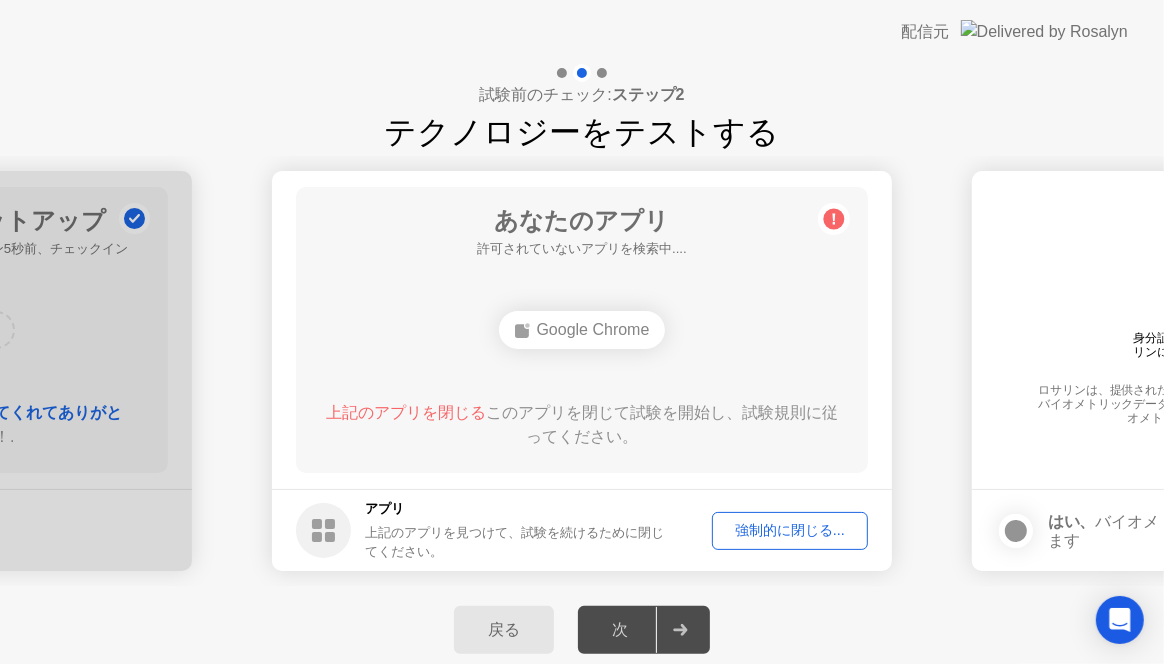 click on "強制的に閉じる..." 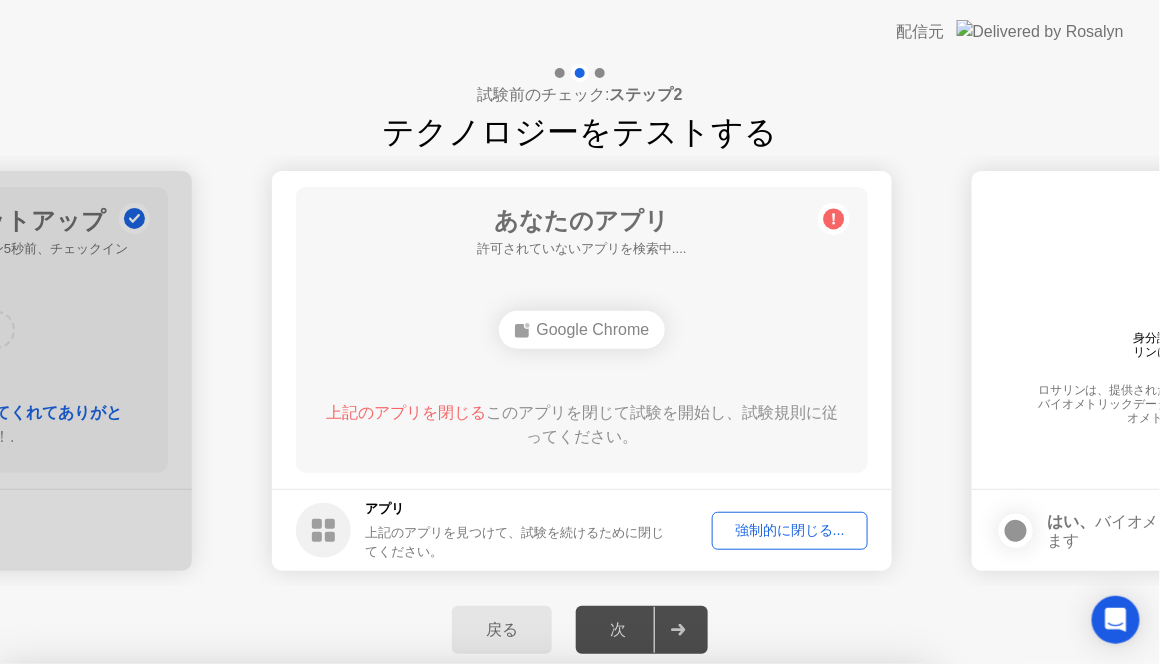 click on "確認" at bounding box center [547, 940] 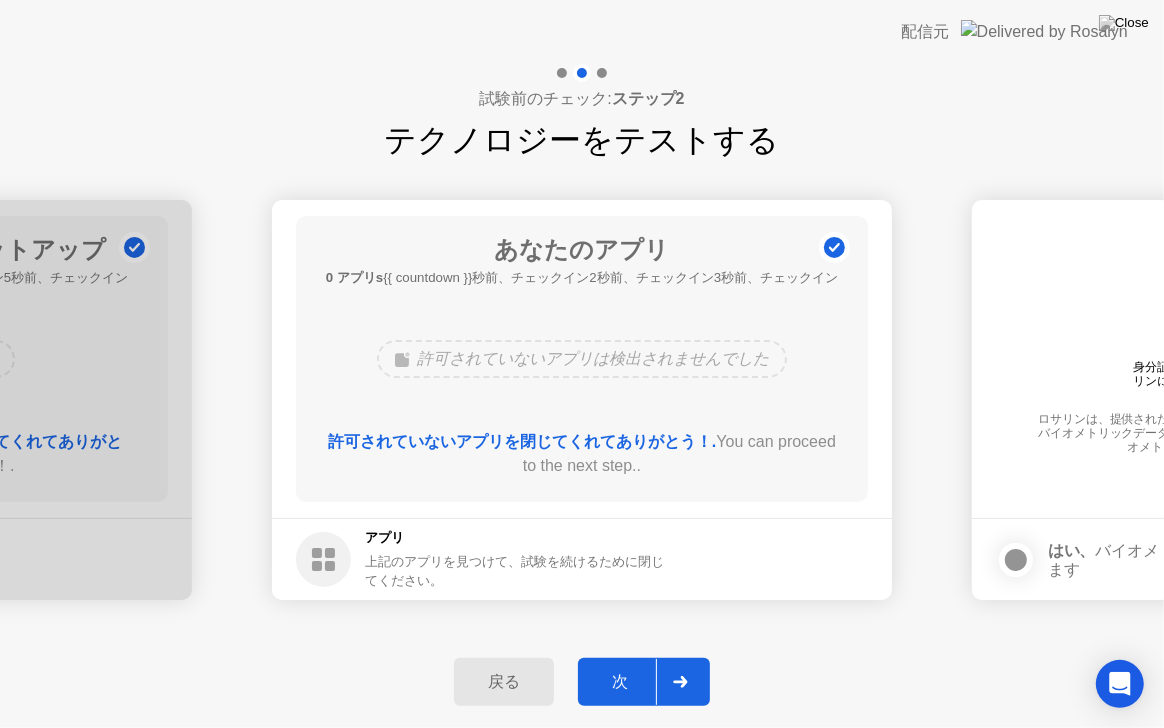 click on "次" 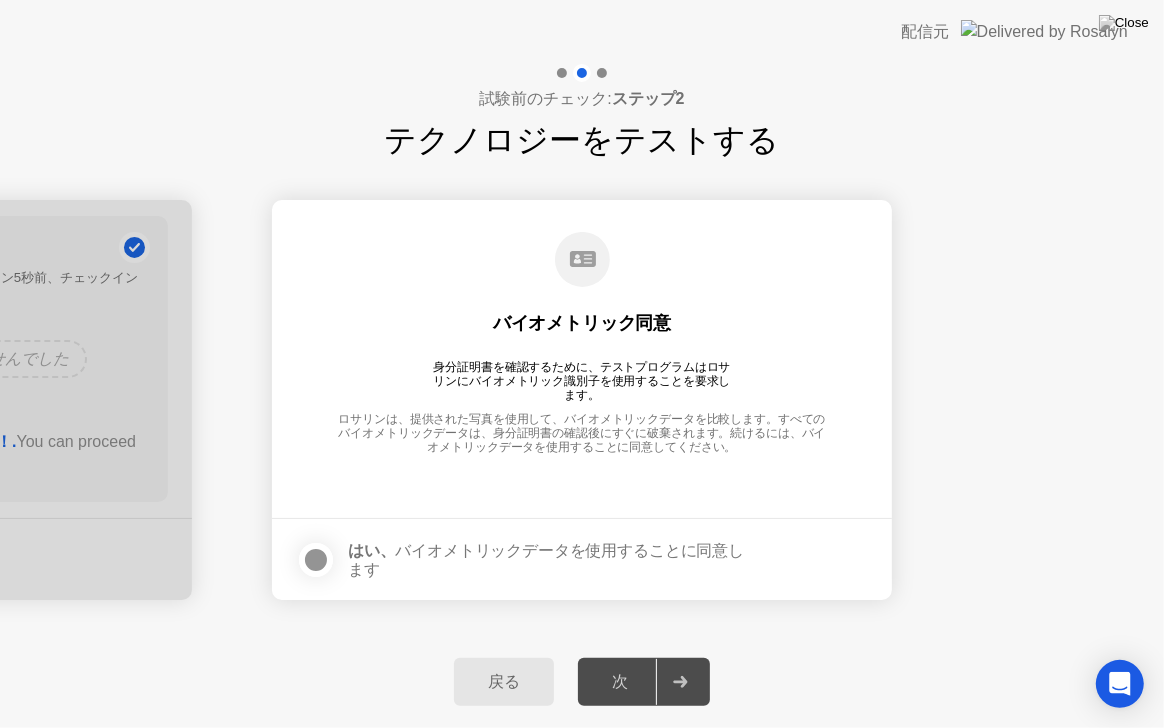 click 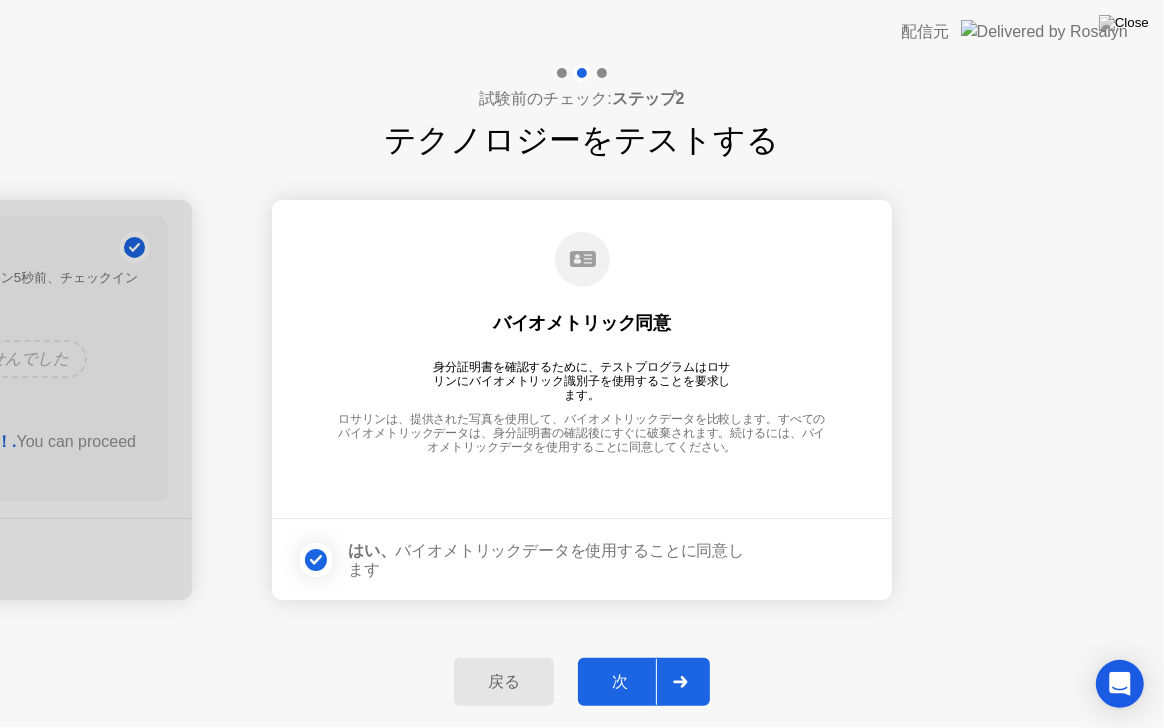click on "次" 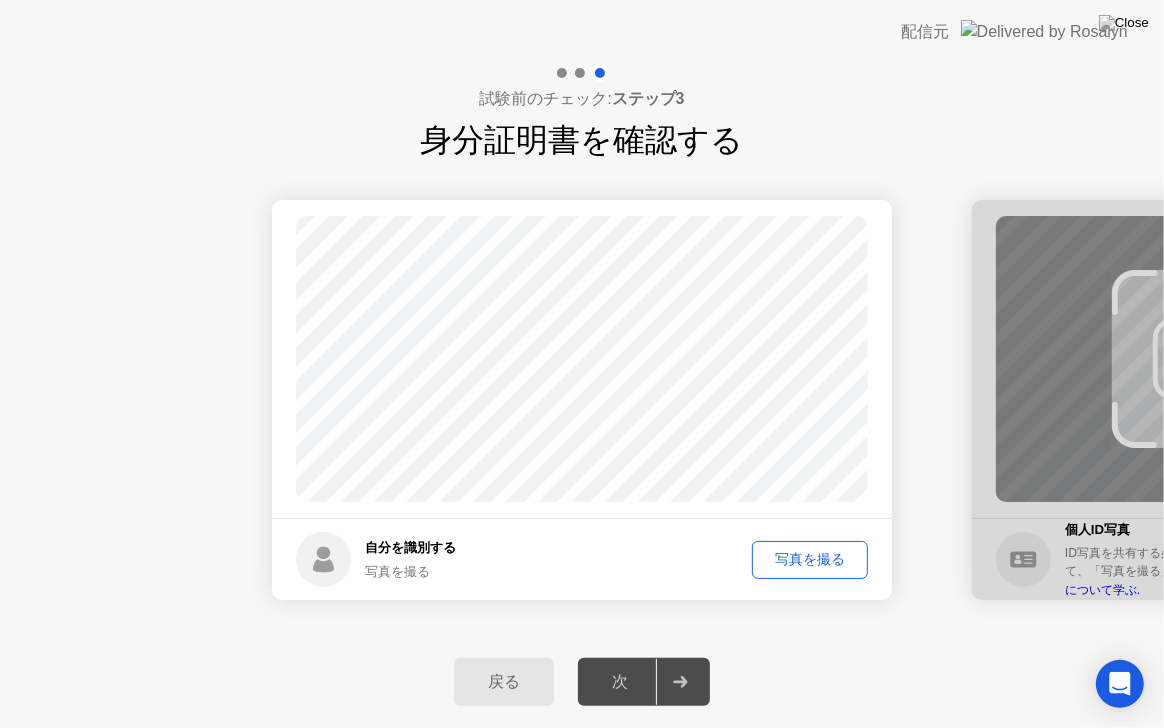 click on "写真を撮る" 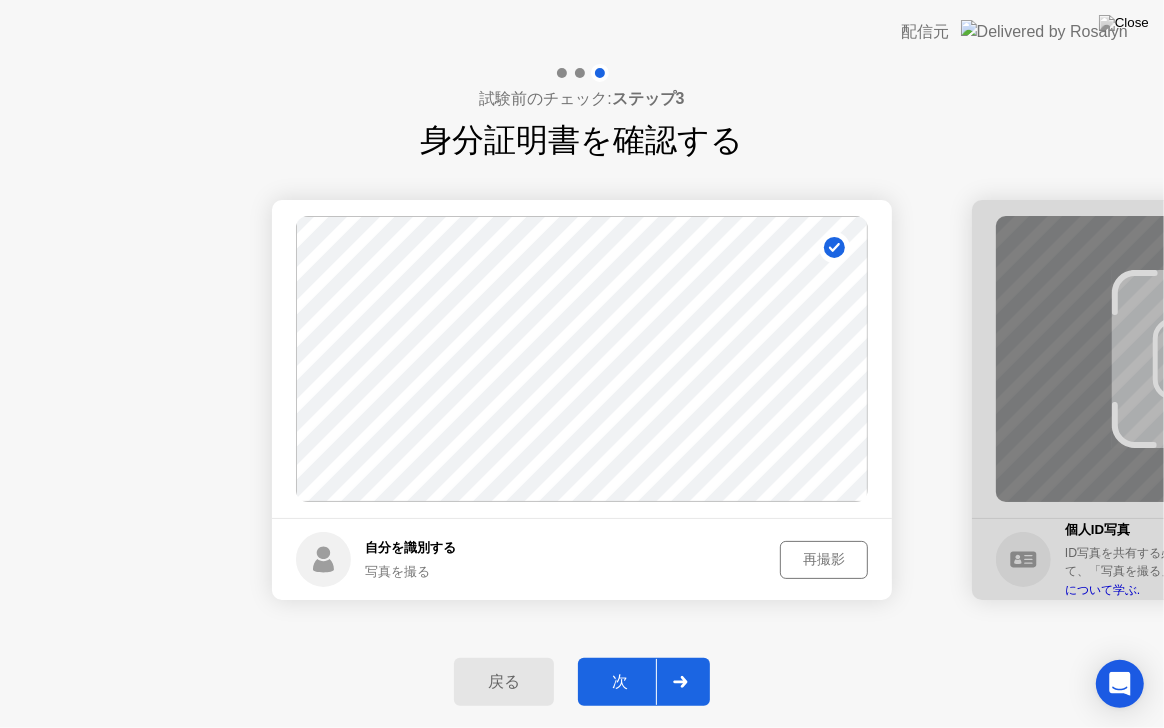 click on "次" 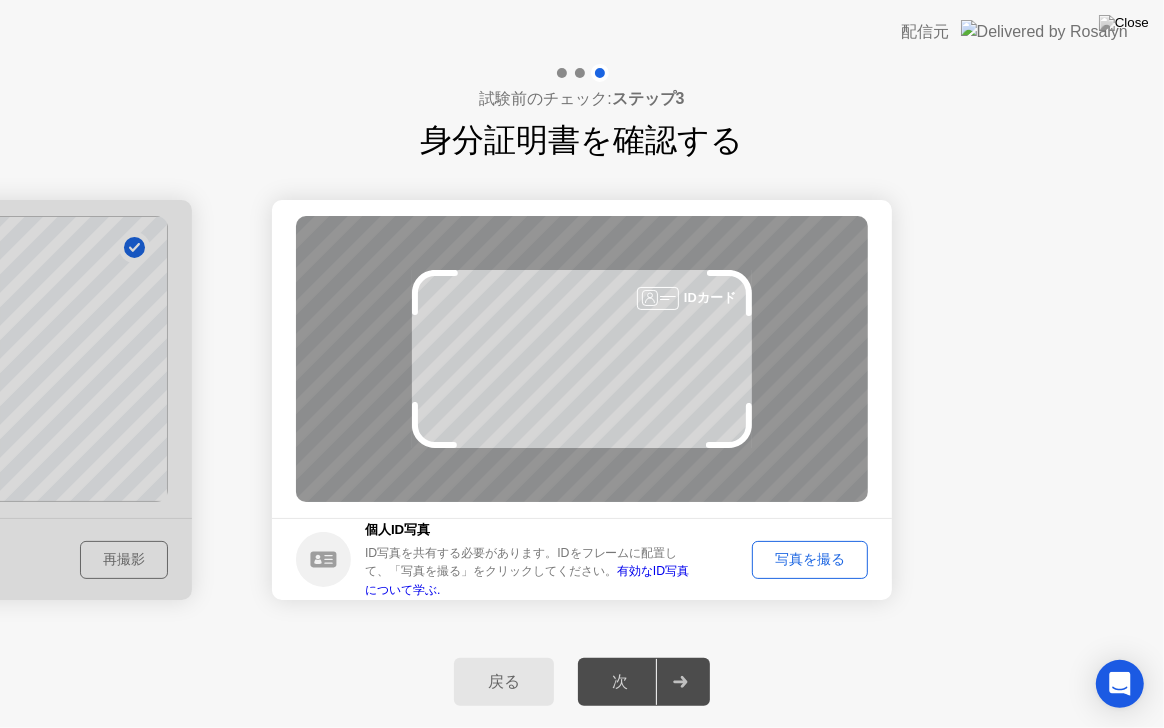 click on "写真を撮る" 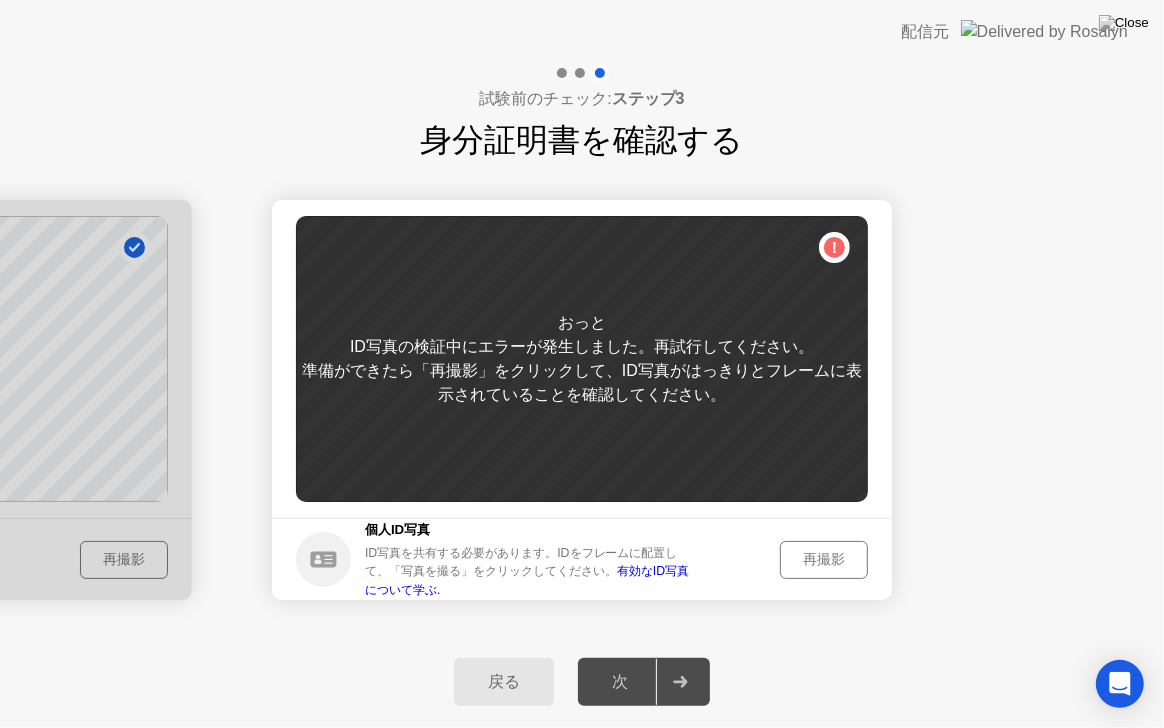 click on "再撮影" 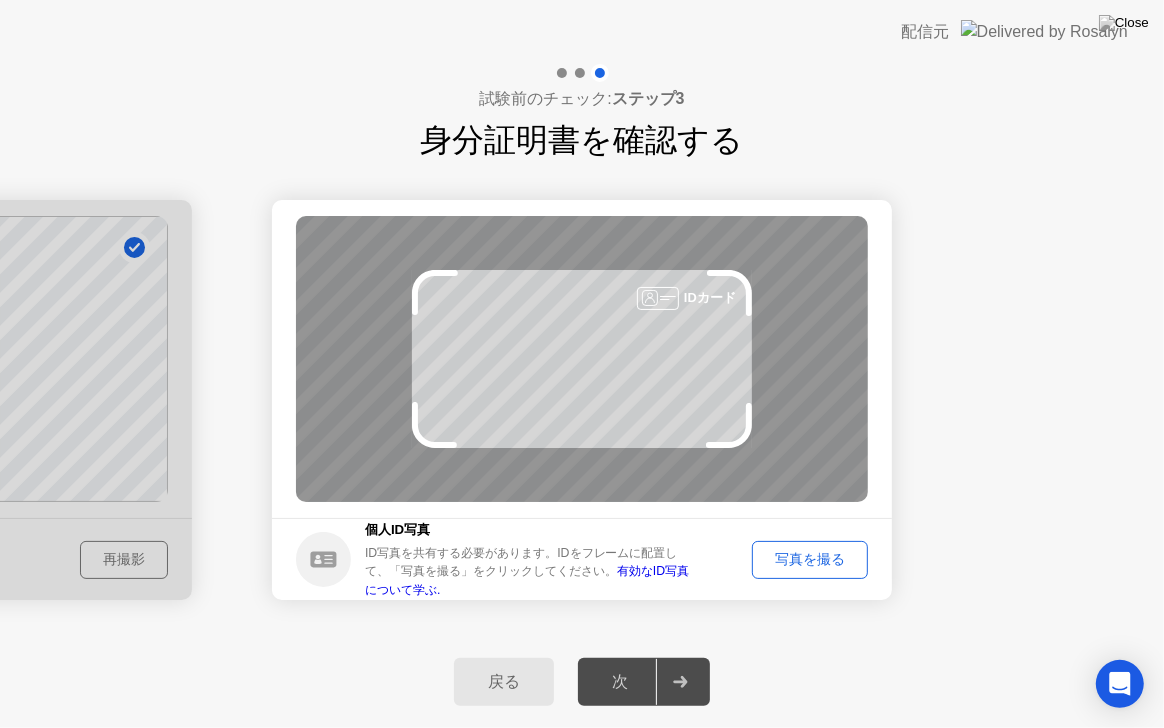 click on "写真を撮る" 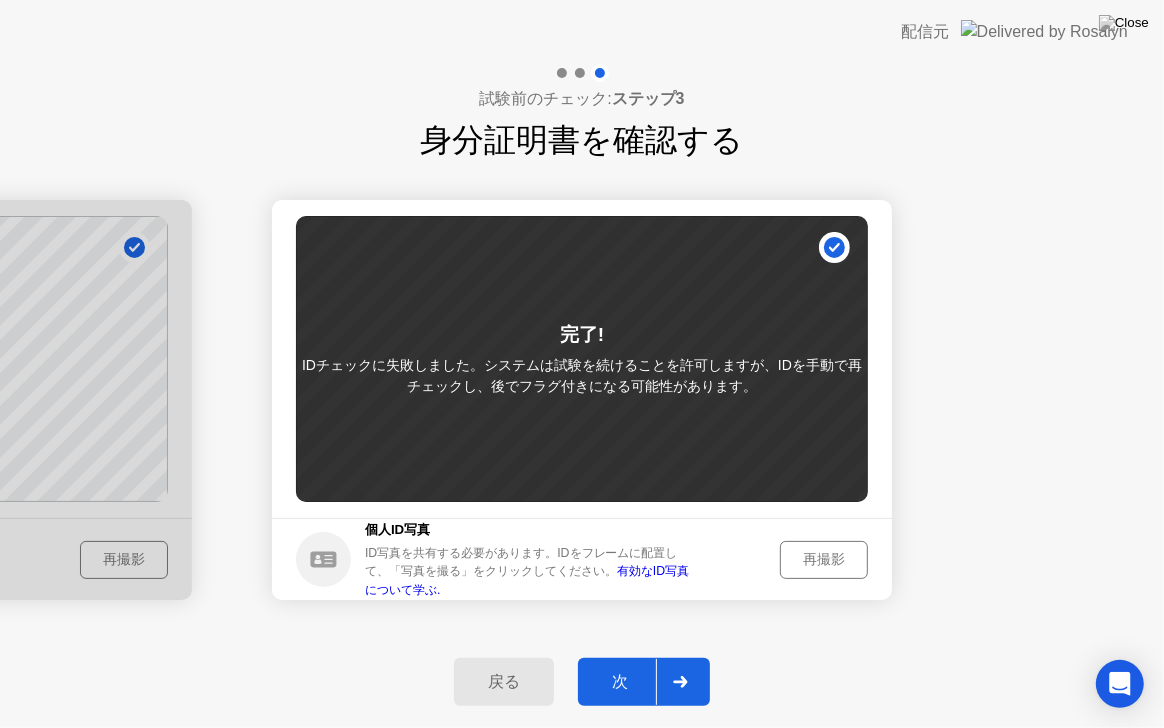 click on "次" 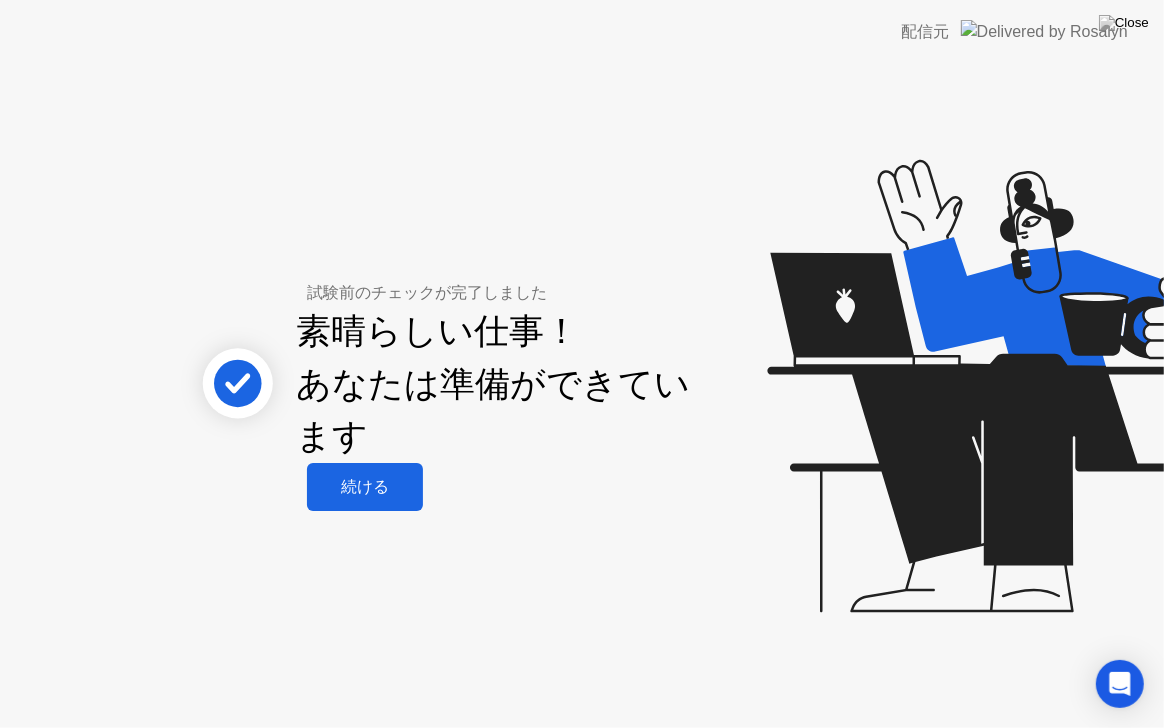 click on "続ける" 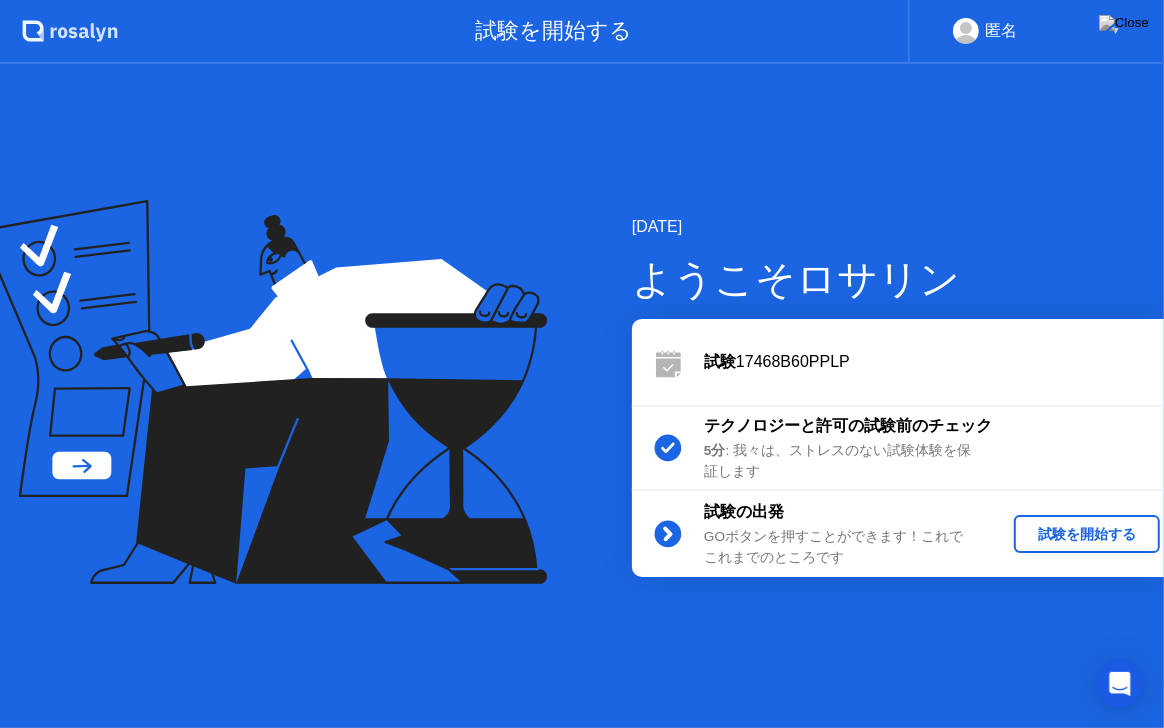 click on "試験を開始する" 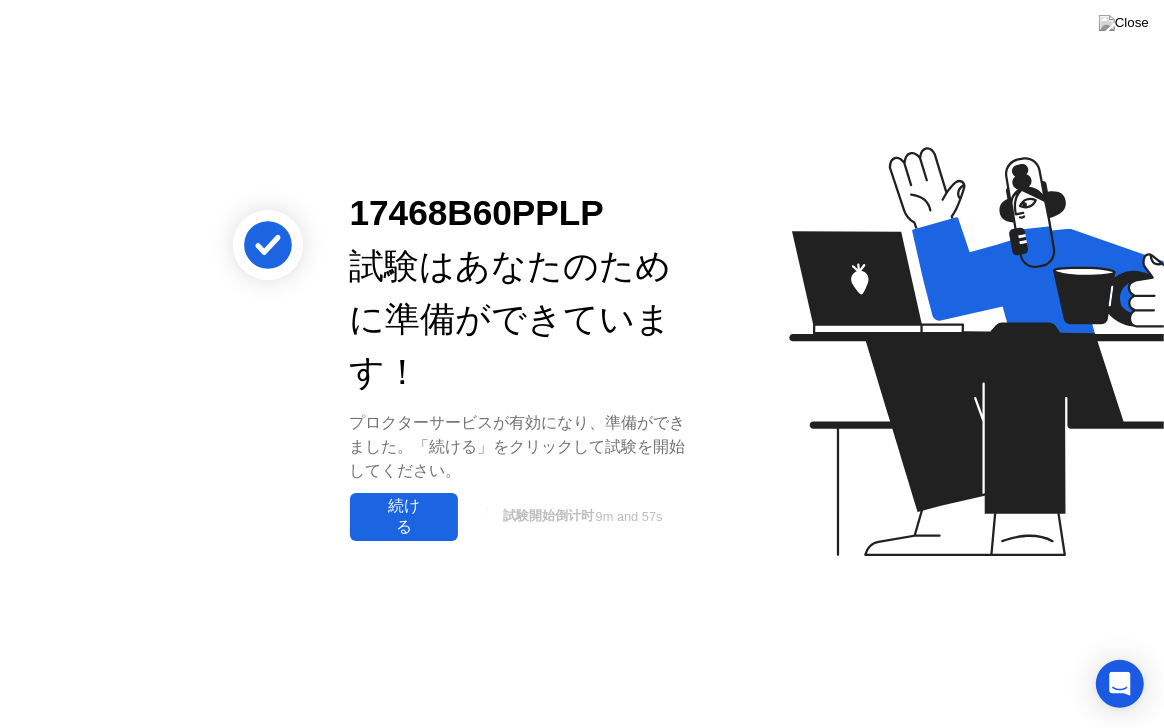 click on "続ける" 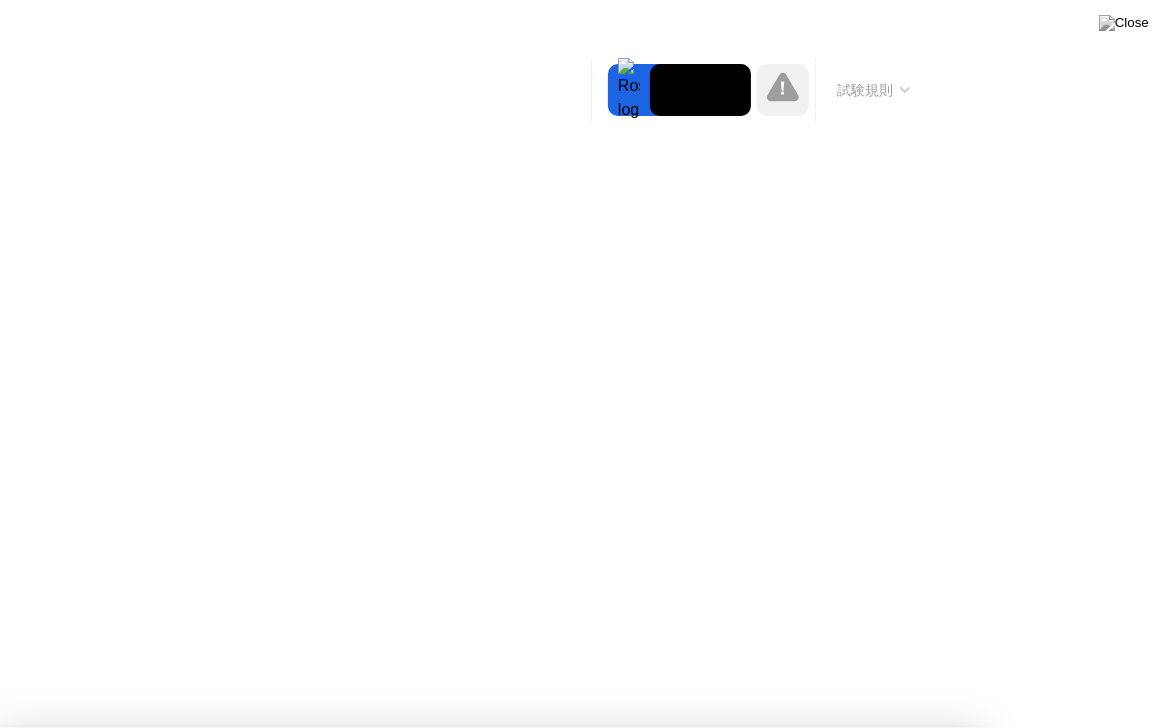click on "わかった!" at bounding box center [609, 1228] 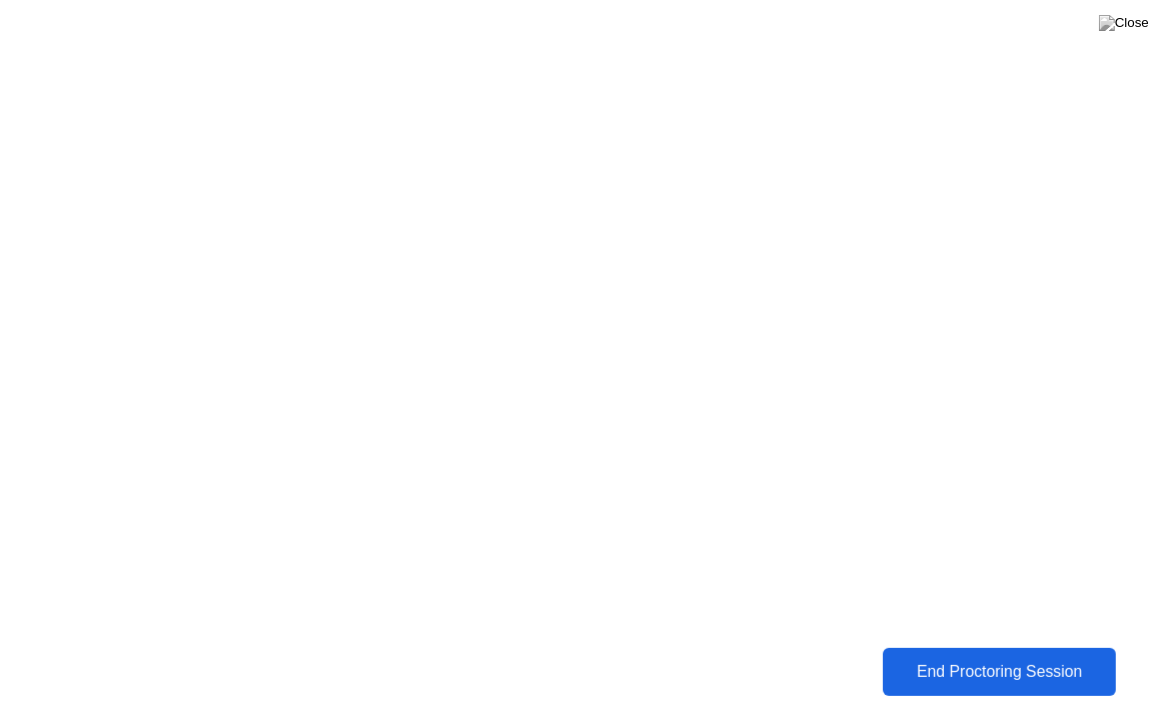 click on "End Proctoring Session" 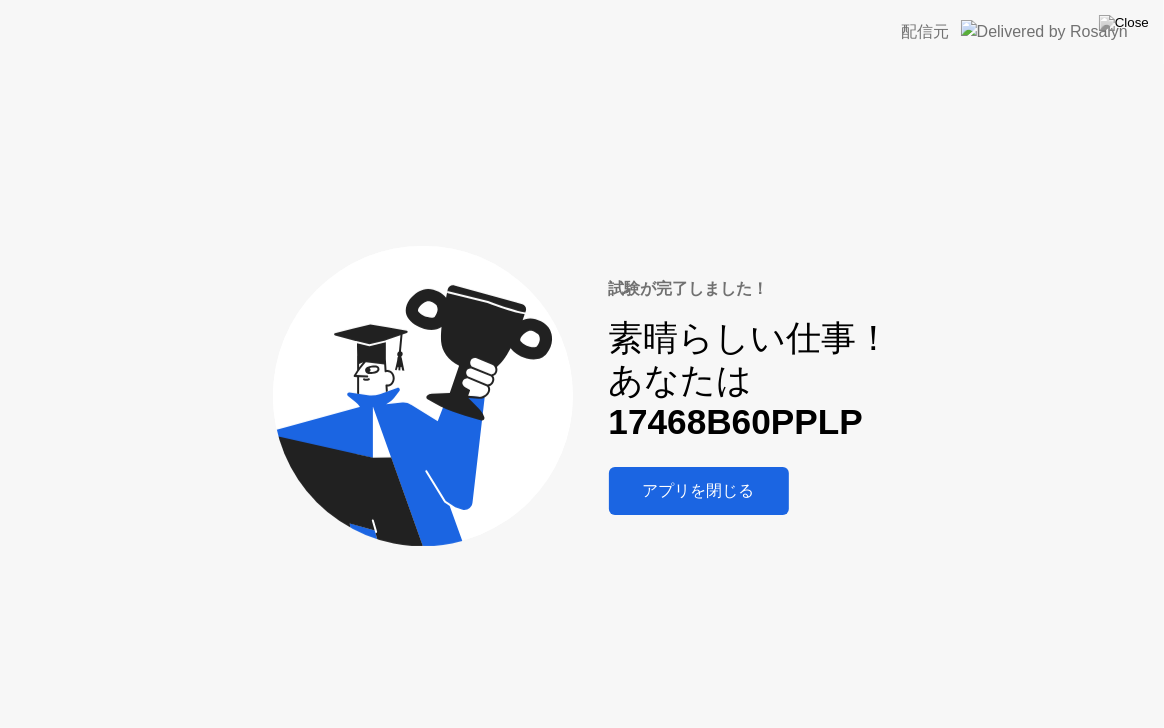 click on "アプリを閉じる" 